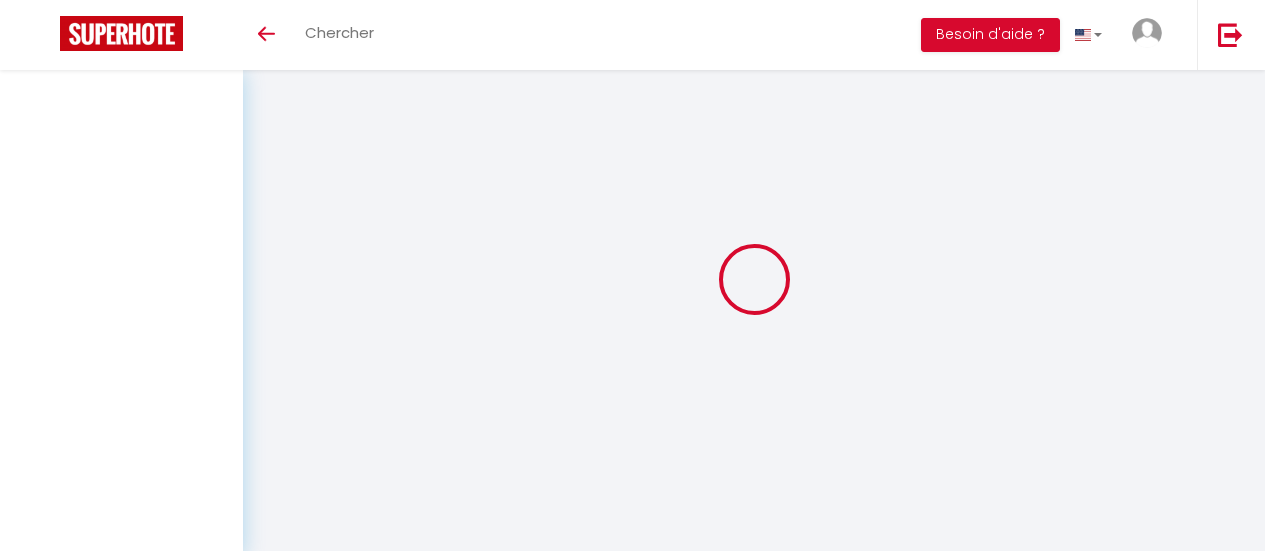 scroll, scrollTop: 0, scrollLeft: 0, axis: both 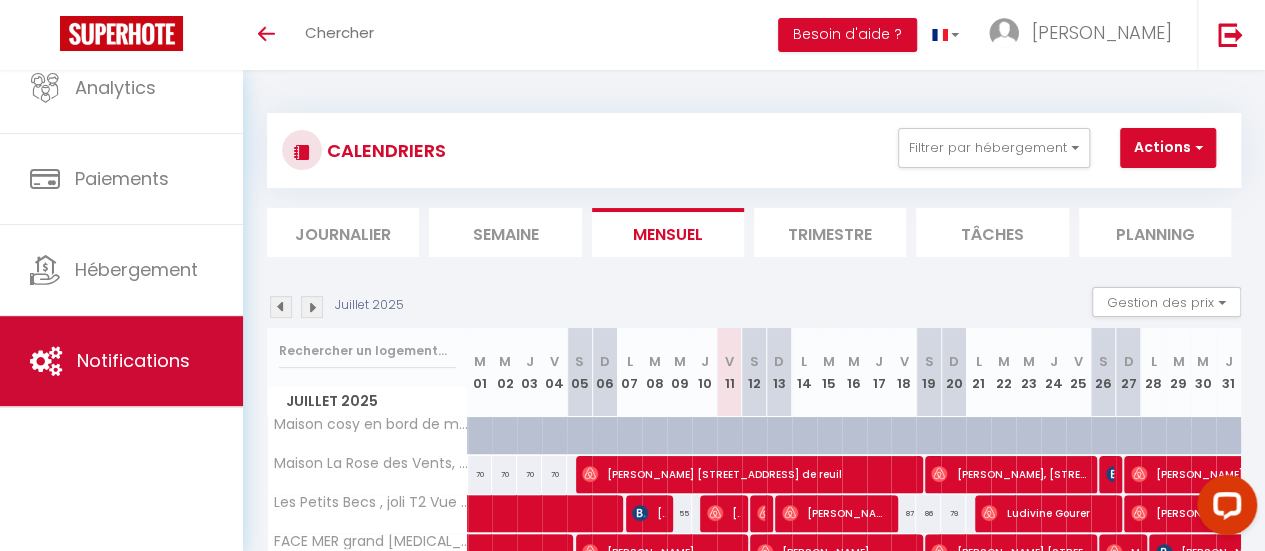 click on "Notifications" at bounding box center [121, 361] 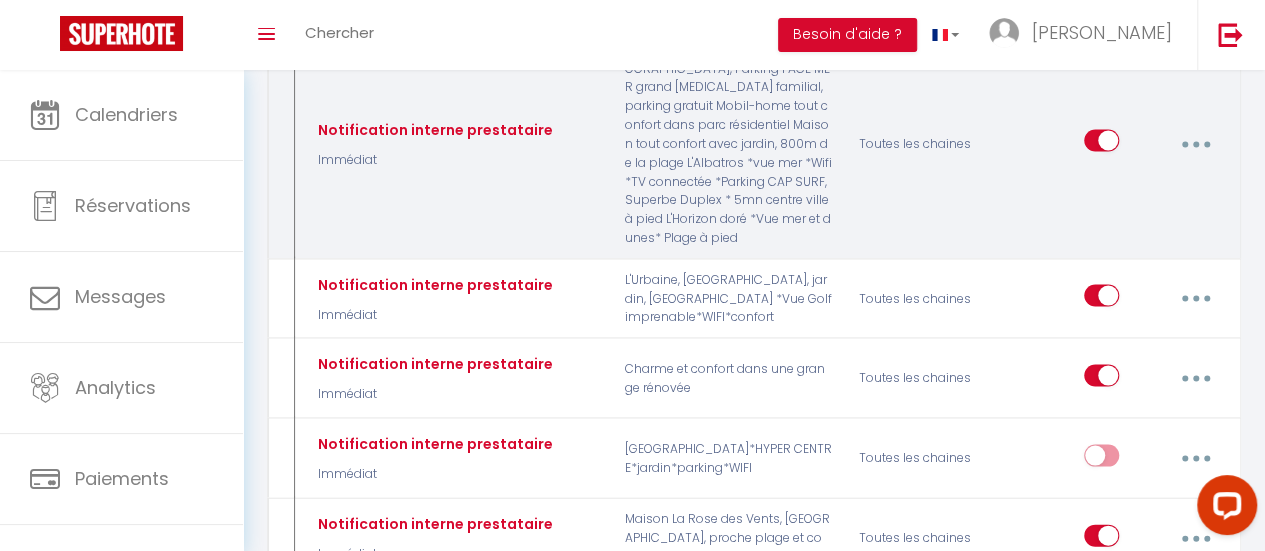 scroll, scrollTop: 1877, scrollLeft: 0, axis: vertical 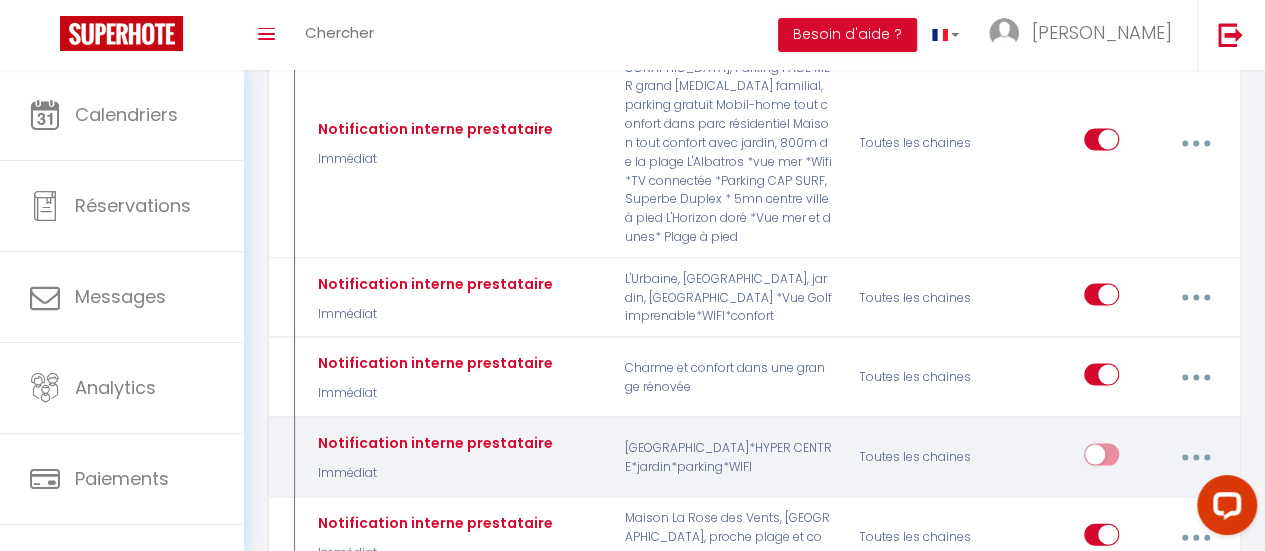 click at bounding box center [1195, 457] 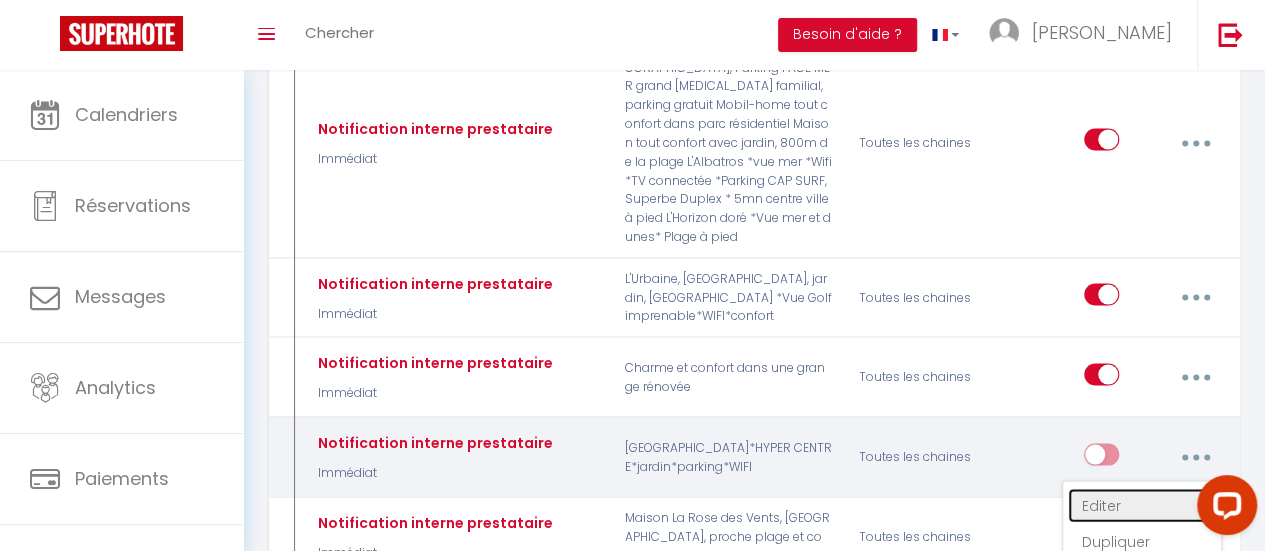 click on "Editer" at bounding box center [1142, 505] 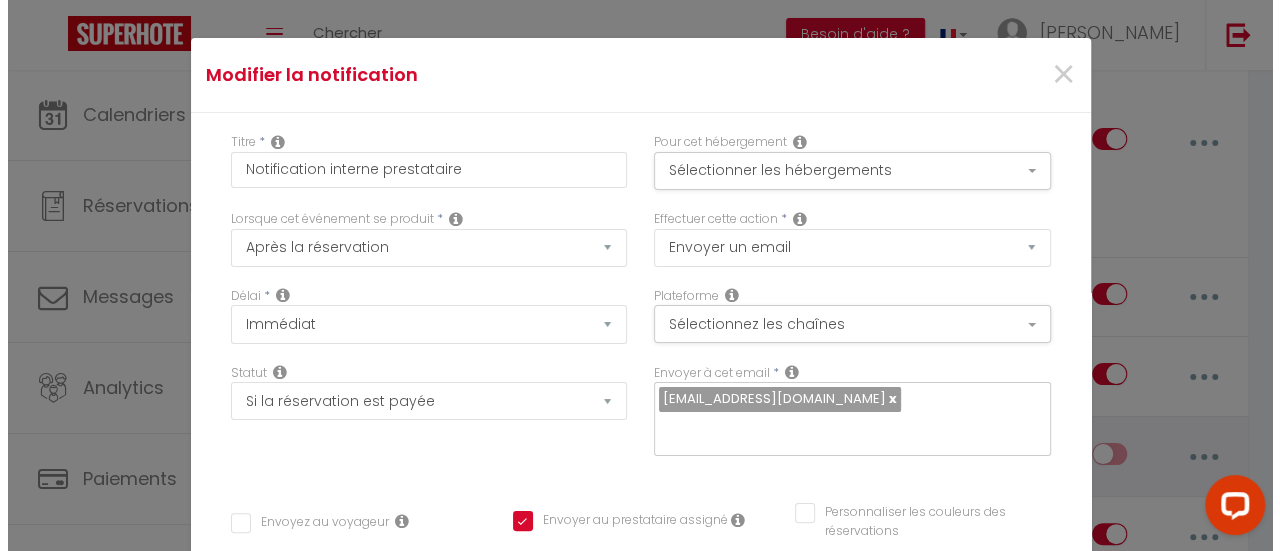 scroll, scrollTop: 1839, scrollLeft: 0, axis: vertical 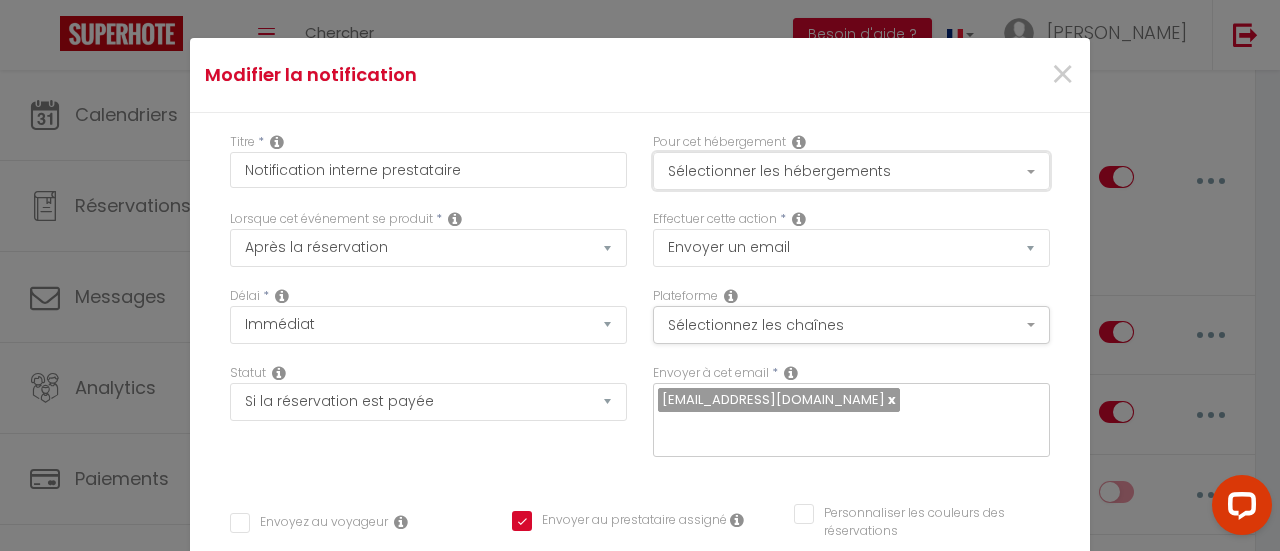 click on "Sélectionner les hébergements" at bounding box center (851, 171) 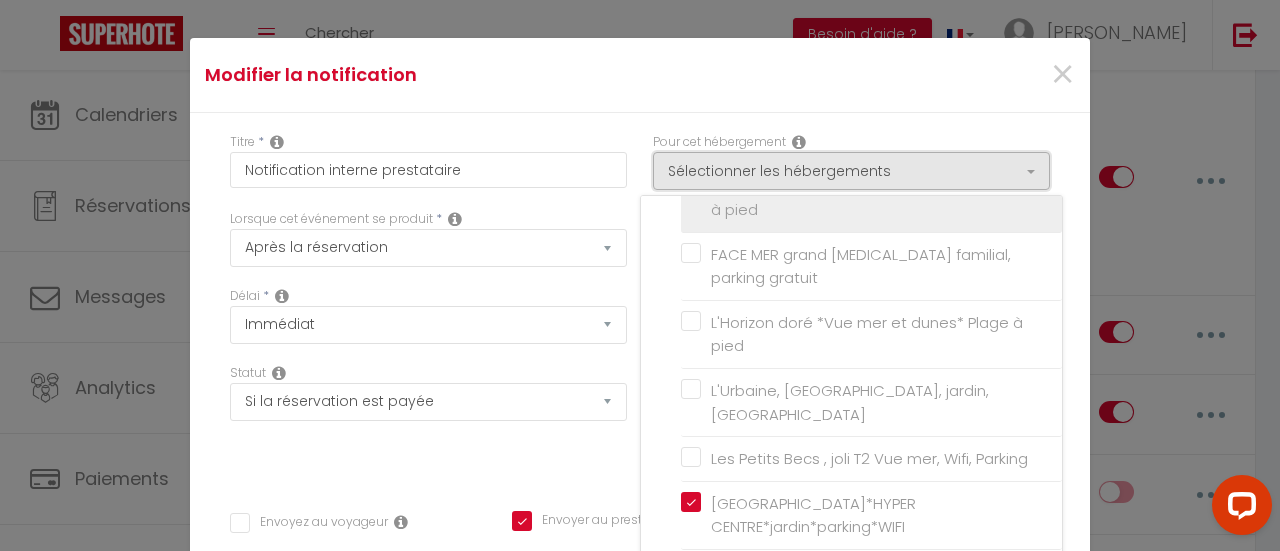 scroll, scrollTop: 96, scrollLeft: 0, axis: vertical 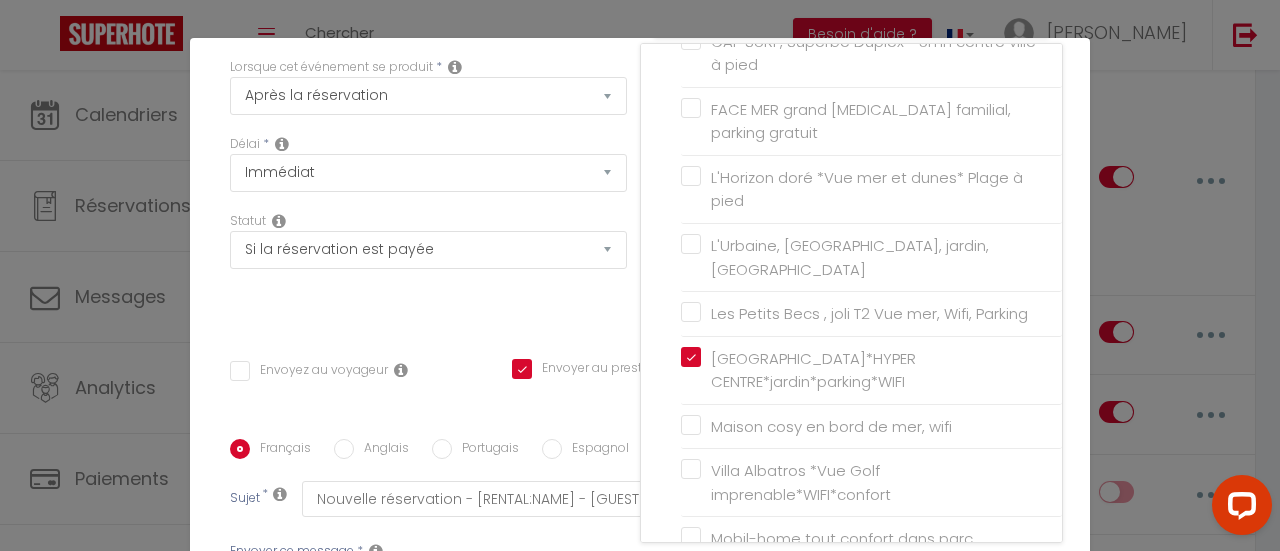 click on "Envoyez au voyageur      Envoyer au prestataire assigné       Personnaliser les couleurs des réservations     #D7092E" at bounding box center [640, 381] 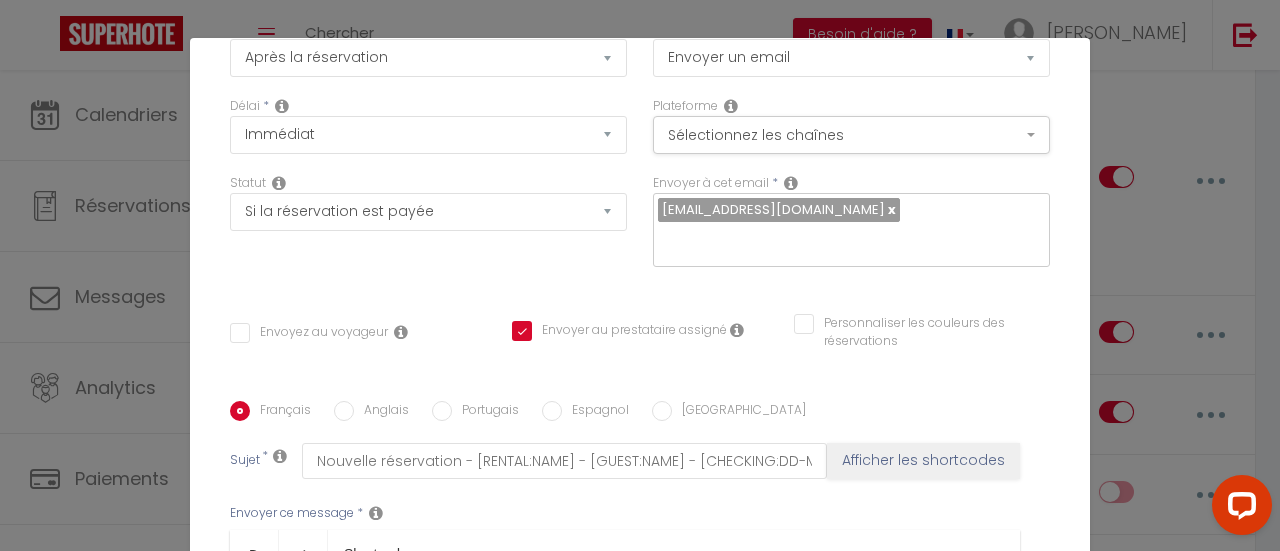 scroll, scrollTop: 189, scrollLeft: 0, axis: vertical 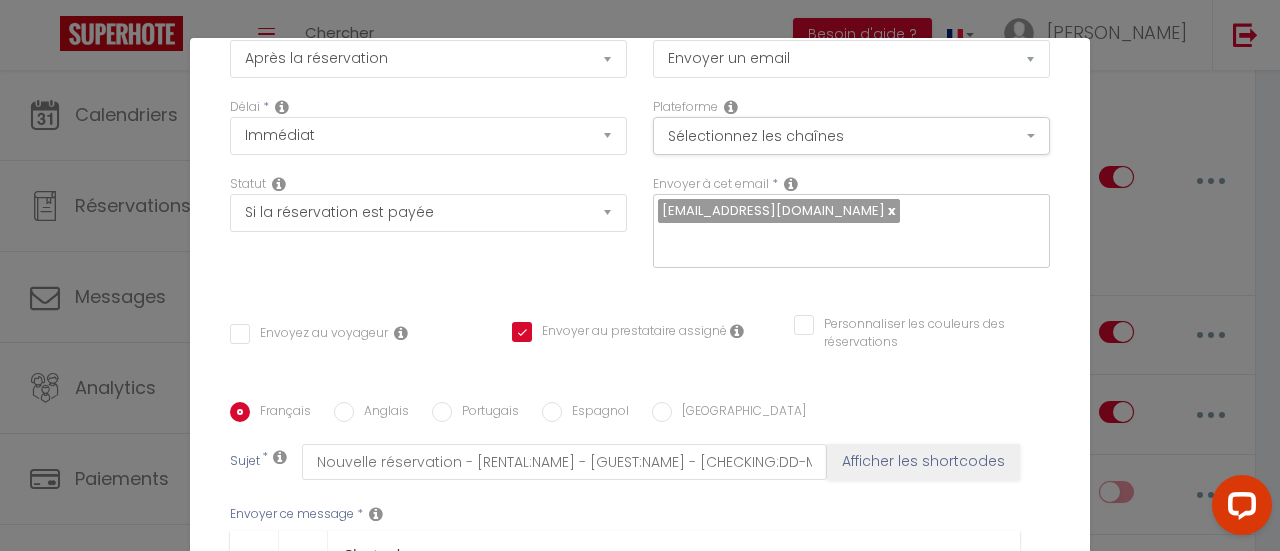 click at bounding box center (890, 210) 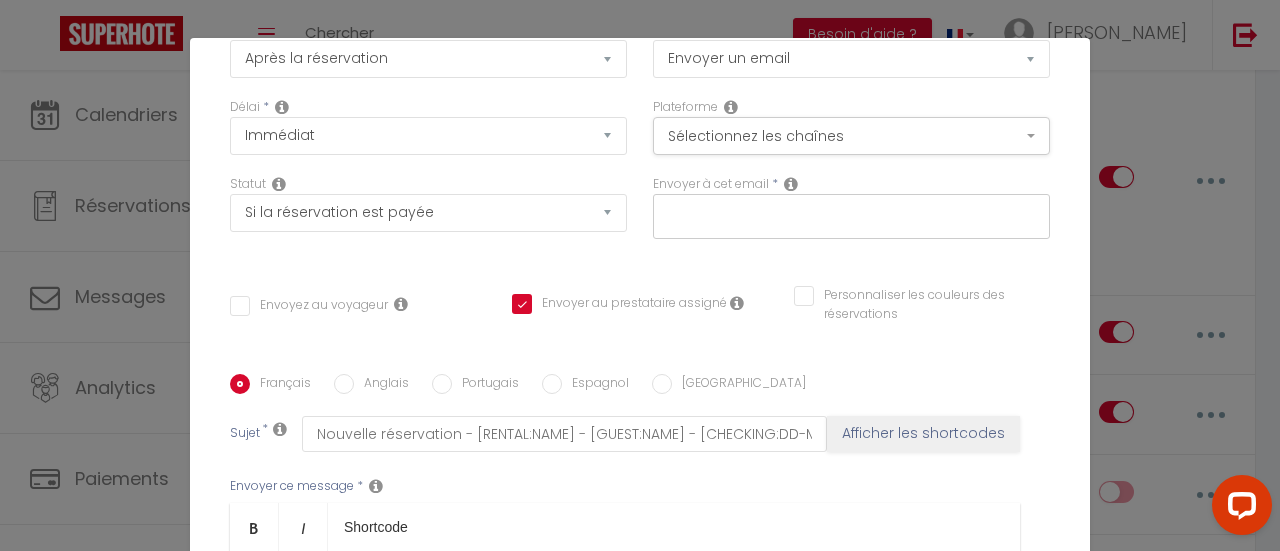 click at bounding box center [846, 213] 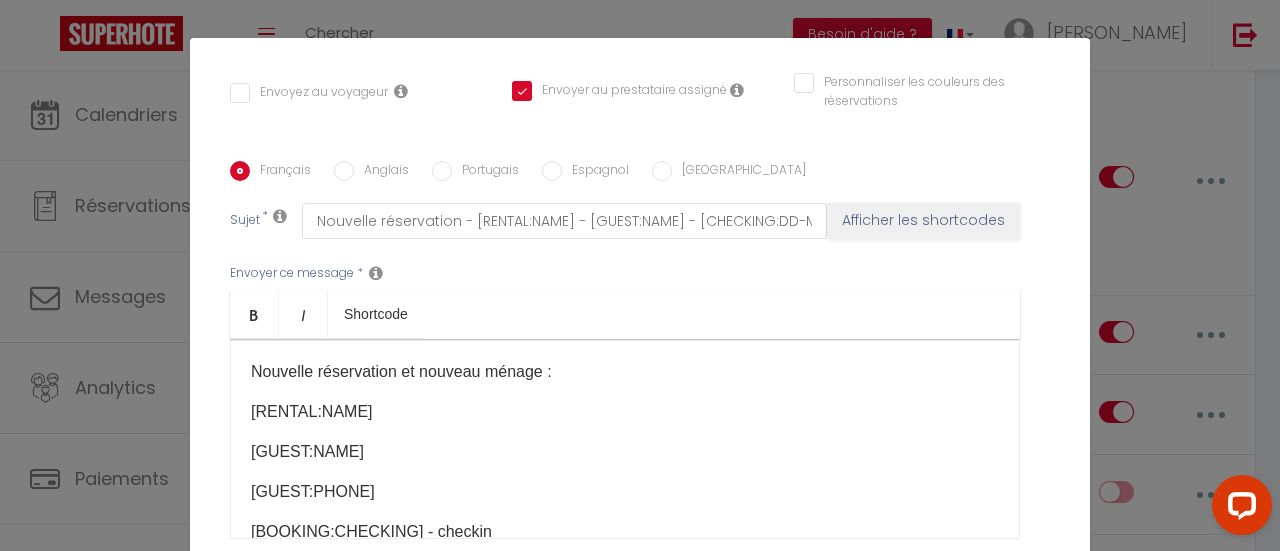 scroll, scrollTop: 510, scrollLeft: 0, axis: vertical 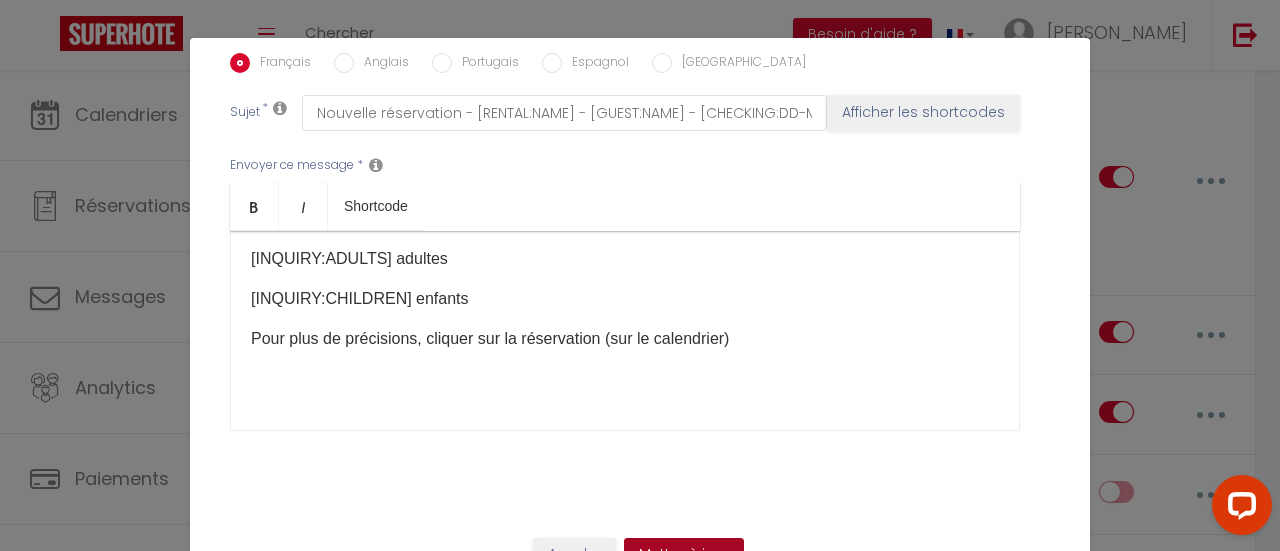 type on "[EMAIL_ADDRESS][DOMAIN_NAME]" 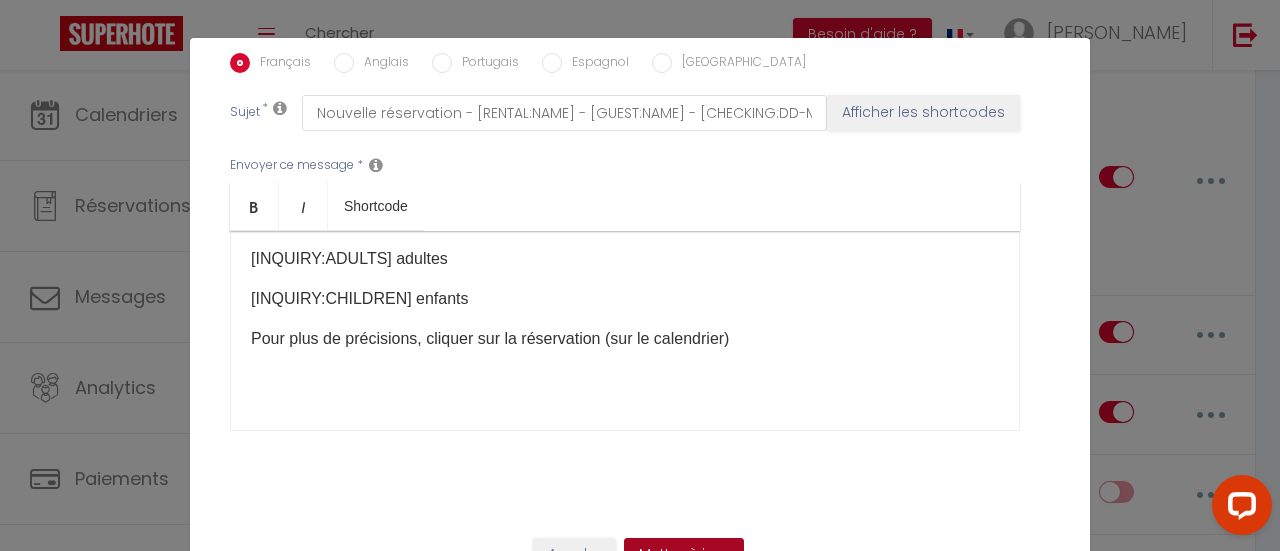 click on "Mettre à jour" at bounding box center (684, 555) 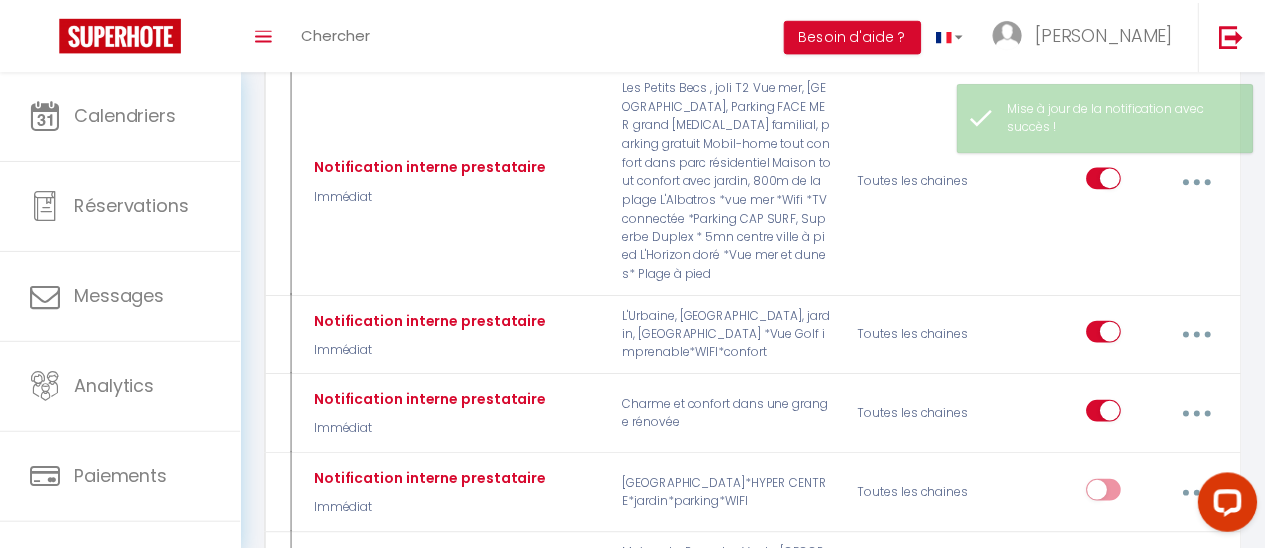 scroll, scrollTop: 1877, scrollLeft: 0, axis: vertical 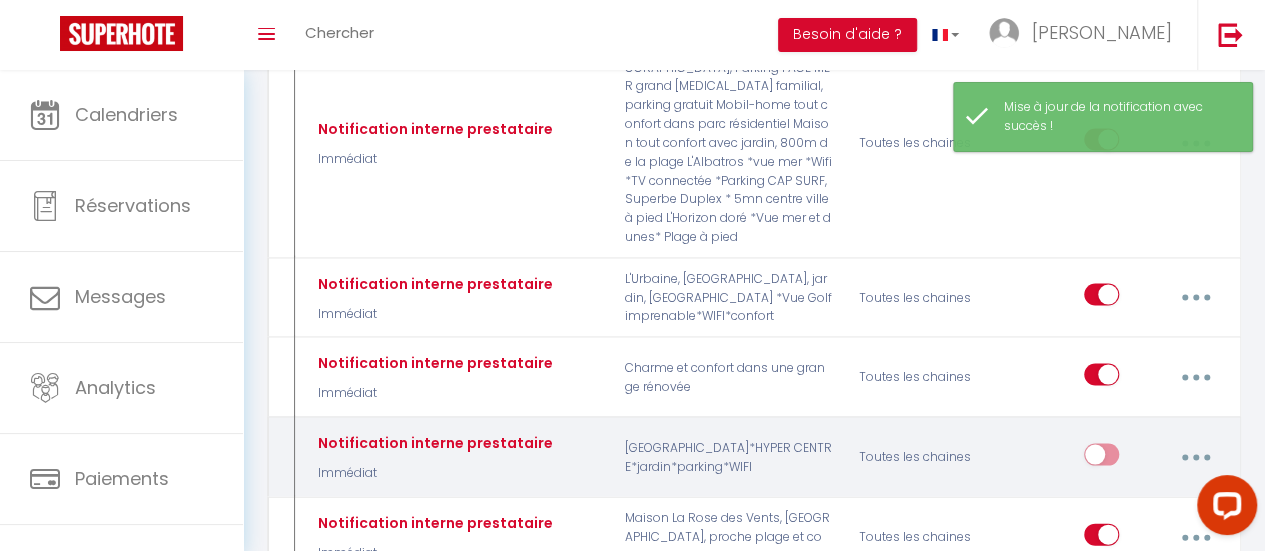 click at bounding box center (1101, 458) 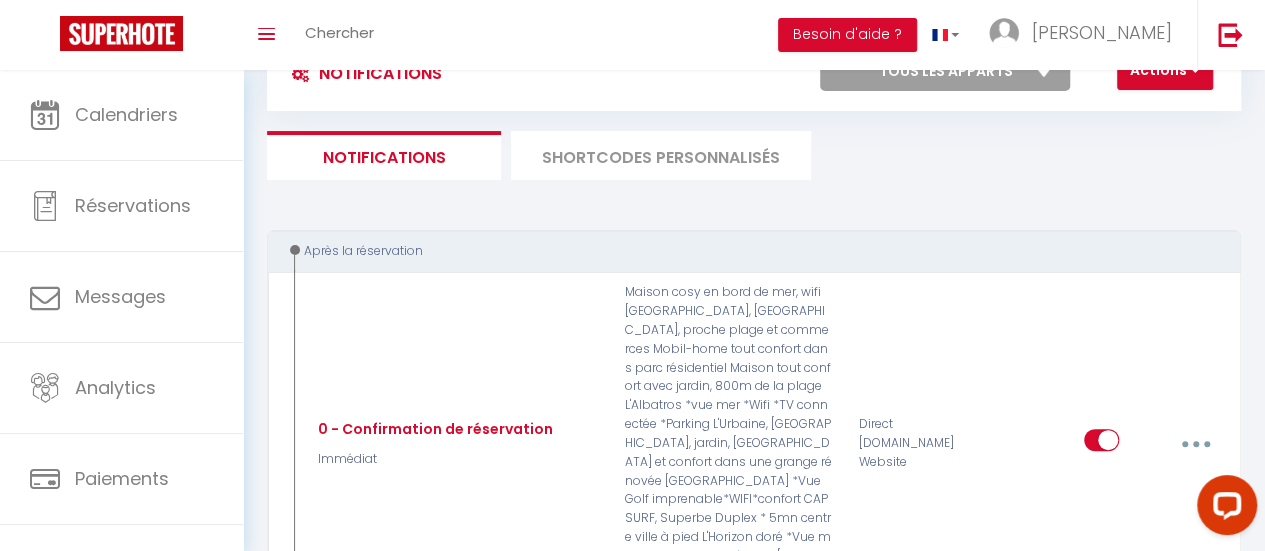 scroll, scrollTop: 0, scrollLeft: 0, axis: both 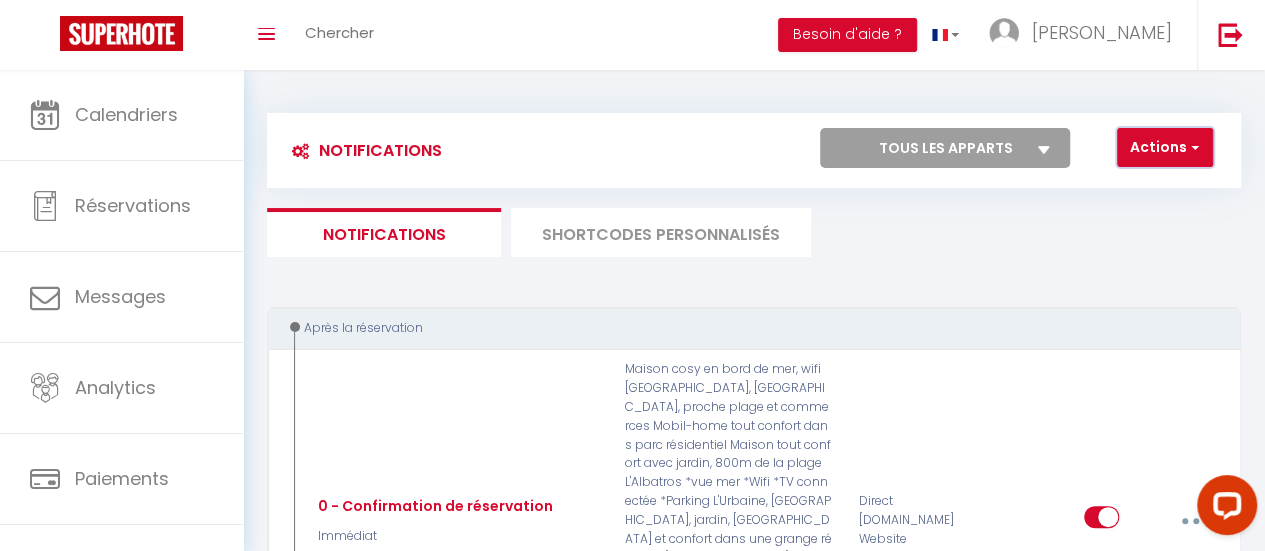 click on "Actions" at bounding box center (1165, 148) 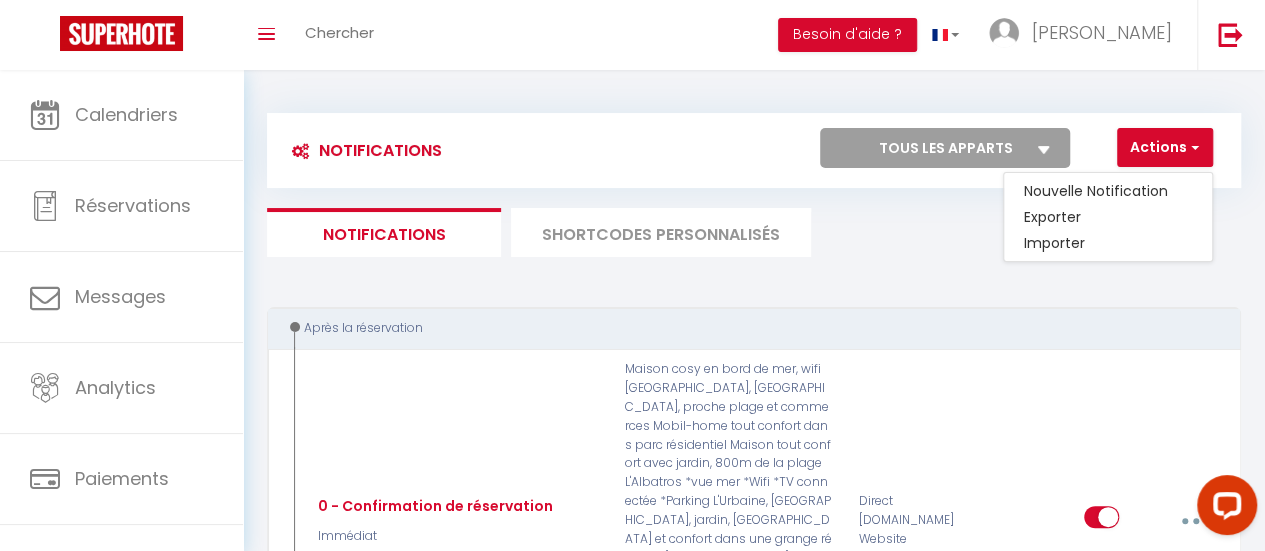 click on "Actions
Nouvelle Notification    Exporter    Importer    Tous les apparts    CAP SURF, Superbe Duplex * 5mn centre ville à pied FACE MER grand [MEDICAL_DATA] familial, parking gratuit L'Horizon doré *Vue mer et dunes* Plage à pied L'Urbaine, [GEOGRAPHIC_DATA], jardin, [GEOGRAPHIC_DATA] , joli T2 Vue mer, [GEOGRAPHIC_DATA], Parking [GEOGRAPHIC_DATA]*HYPER CENTRE*jardin*parking*WIFI Maison cosy en bord de mer, wifi Villa Albatros *Vue Golf imprenable*WIFI*confort Mobil-home tout confort dans parc résidentiel [GEOGRAPHIC_DATA] et [GEOGRAPHIC_DATA] dans une grange rénovée [GEOGRAPHIC_DATA], [GEOGRAPHIC_DATA], proche plage et commerces L'Albatros *vue mer *Wifi *TV connectée *Parking Maison tout confort avec jardin, 800m de la plage" at bounding box center [875, 150] 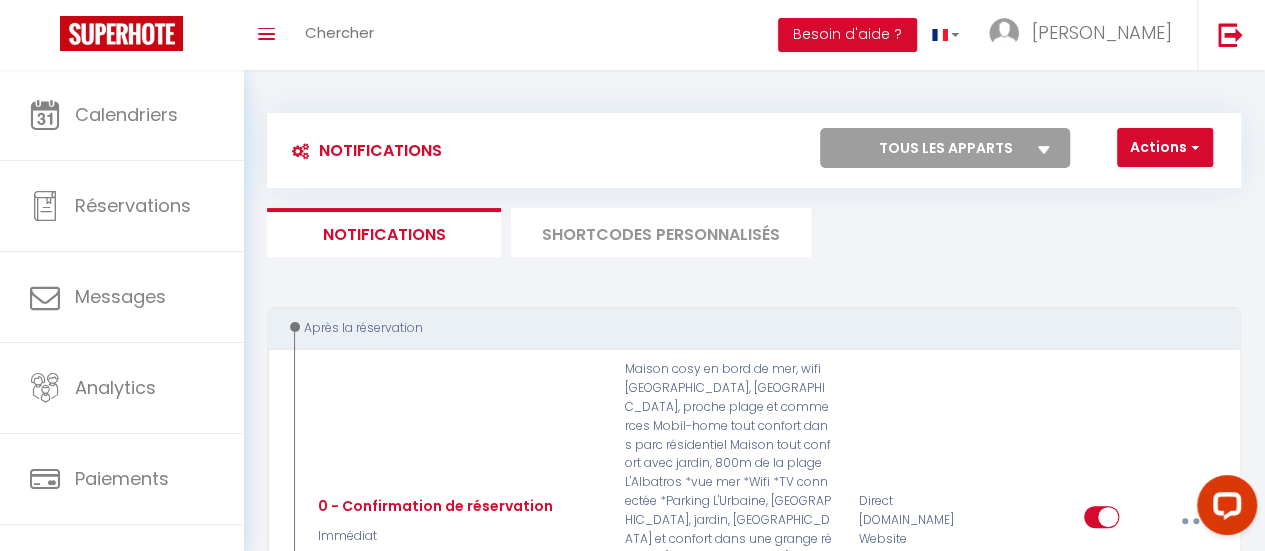 click on "Notifications" at bounding box center (384, 232) 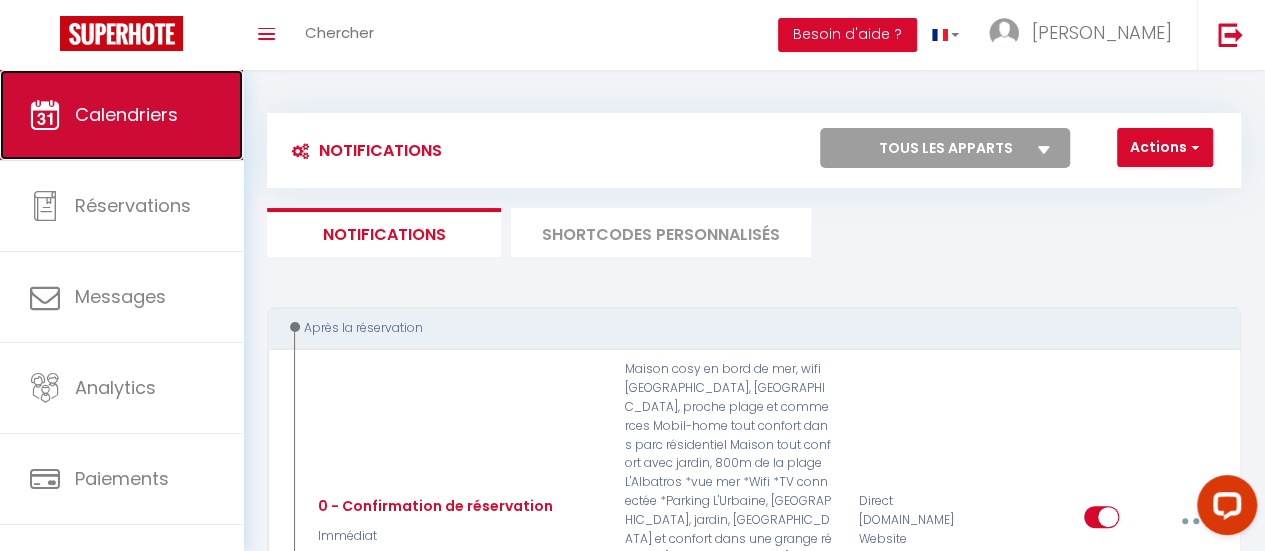 click on "Calendriers" at bounding box center (126, 114) 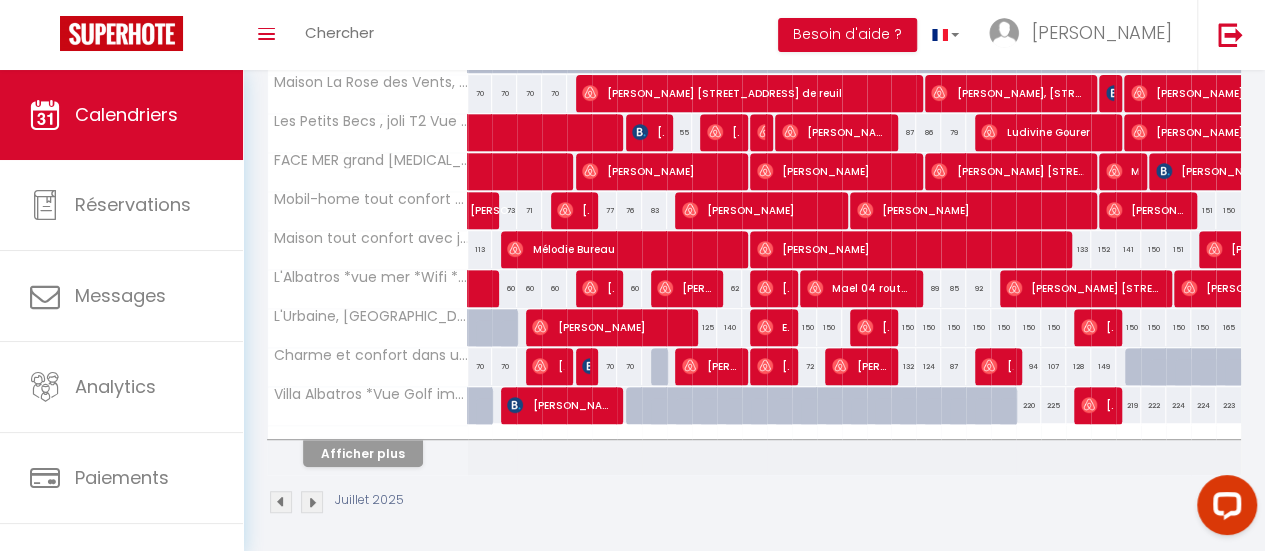 scroll, scrollTop: 397, scrollLeft: 0, axis: vertical 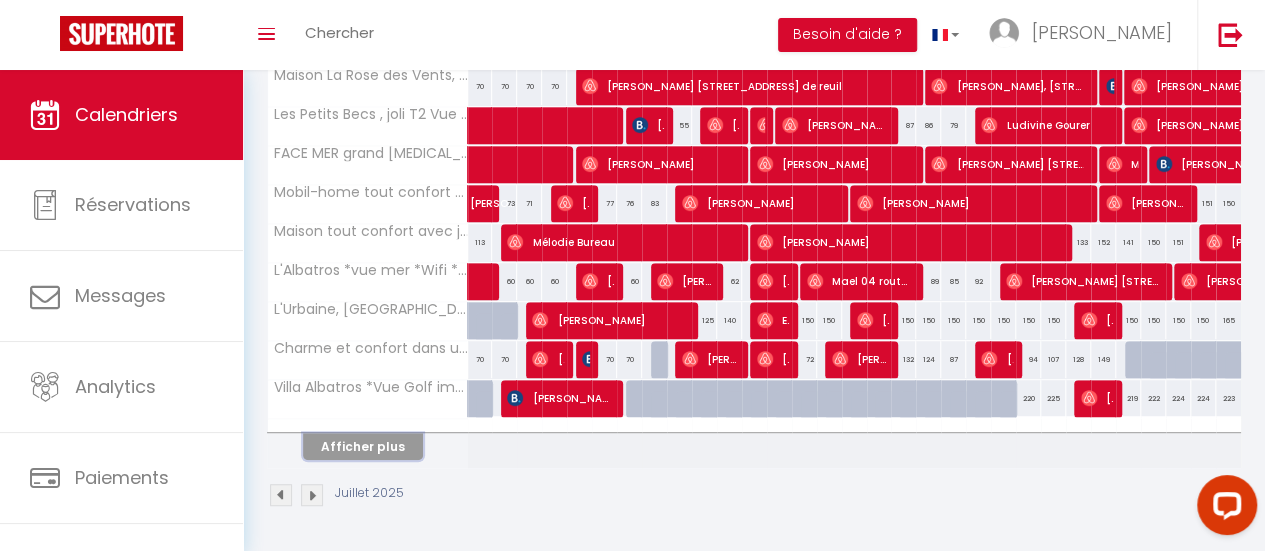 click on "Afficher plus" at bounding box center (363, 446) 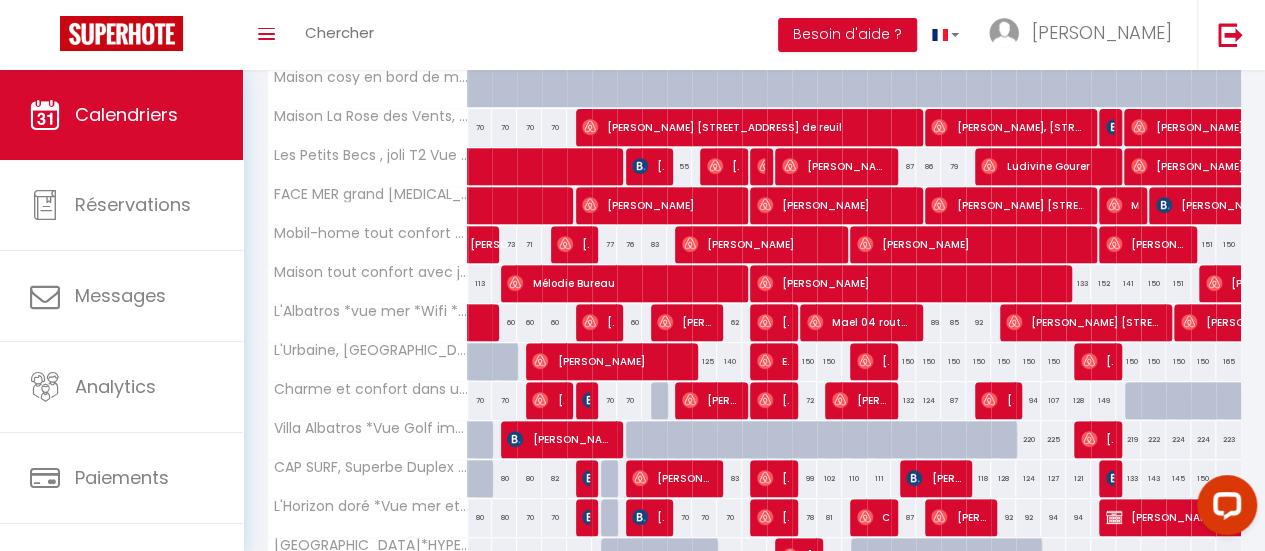 scroll, scrollTop: 465, scrollLeft: 0, axis: vertical 